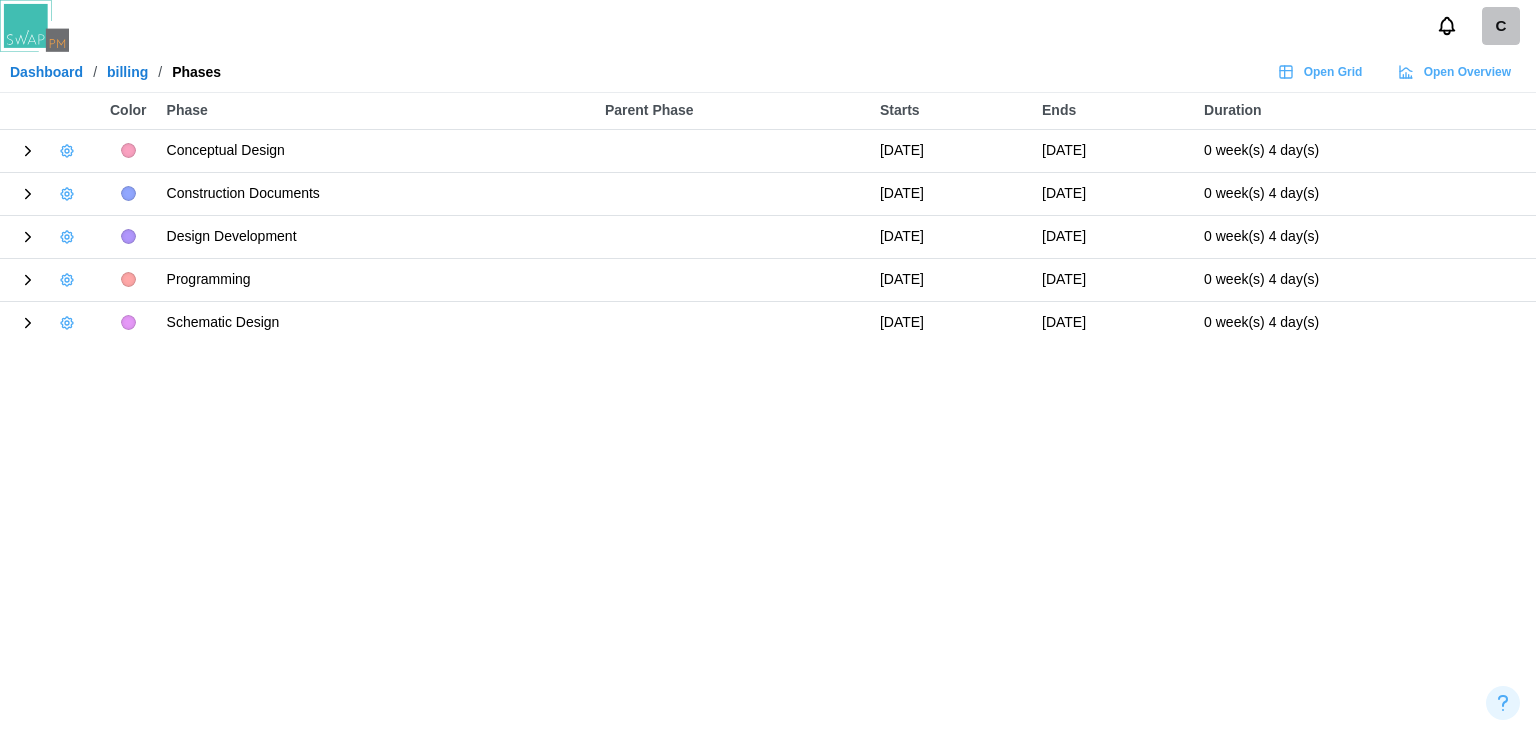 scroll, scrollTop: 0, scrollLeft: 0, axis: both 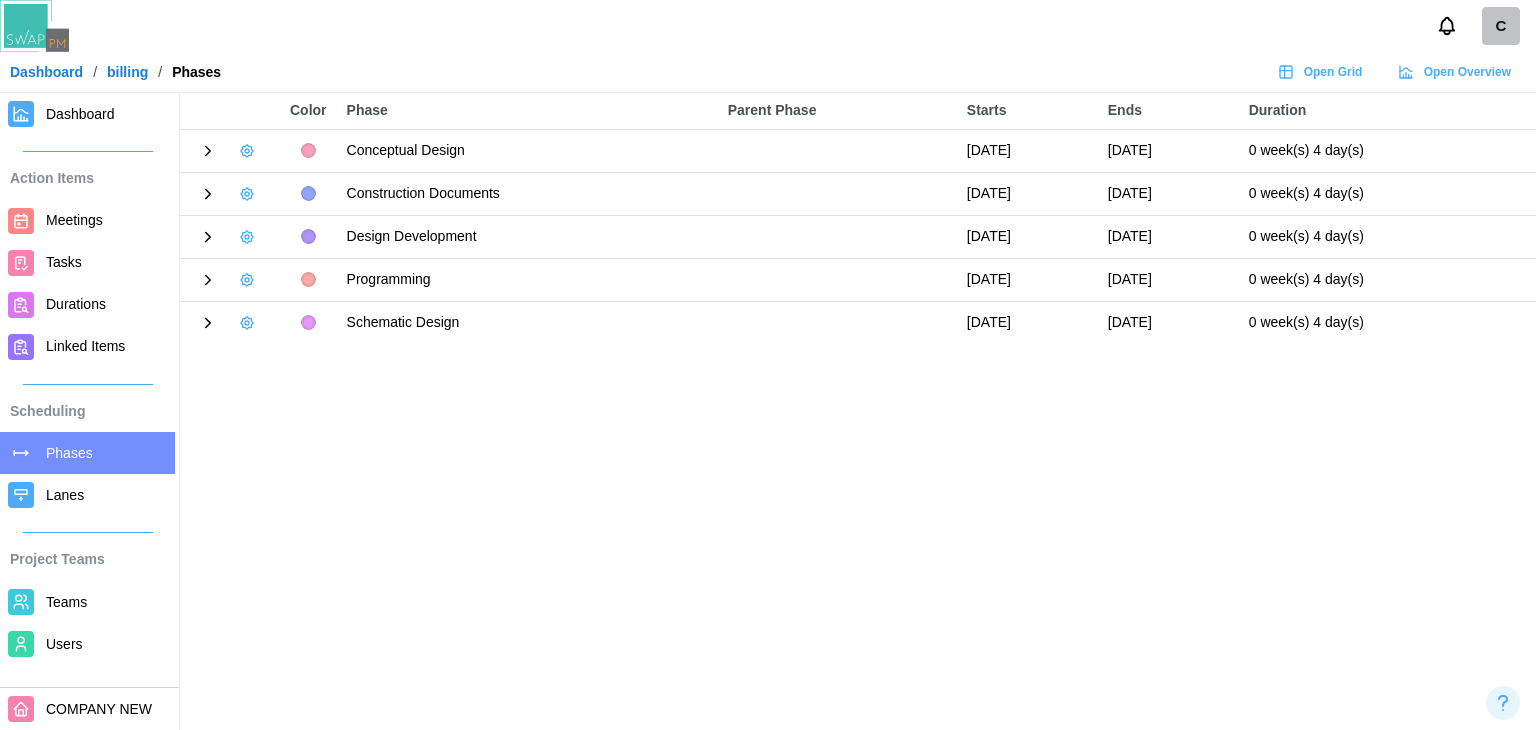 click on "Dashboard" at bounding box center (46, 72) 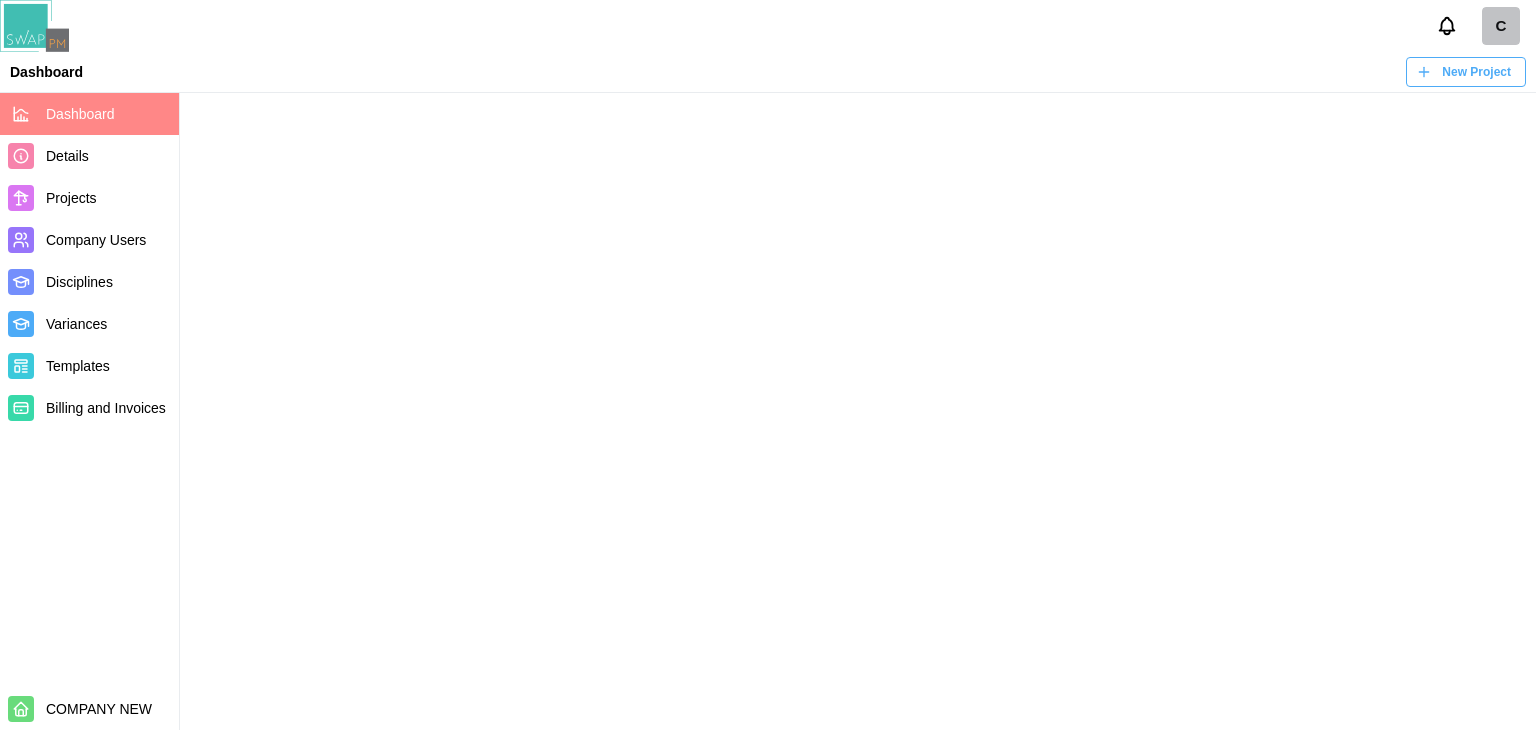 scroll, scrollTop: 0, scrollLeft: 0, axis: both 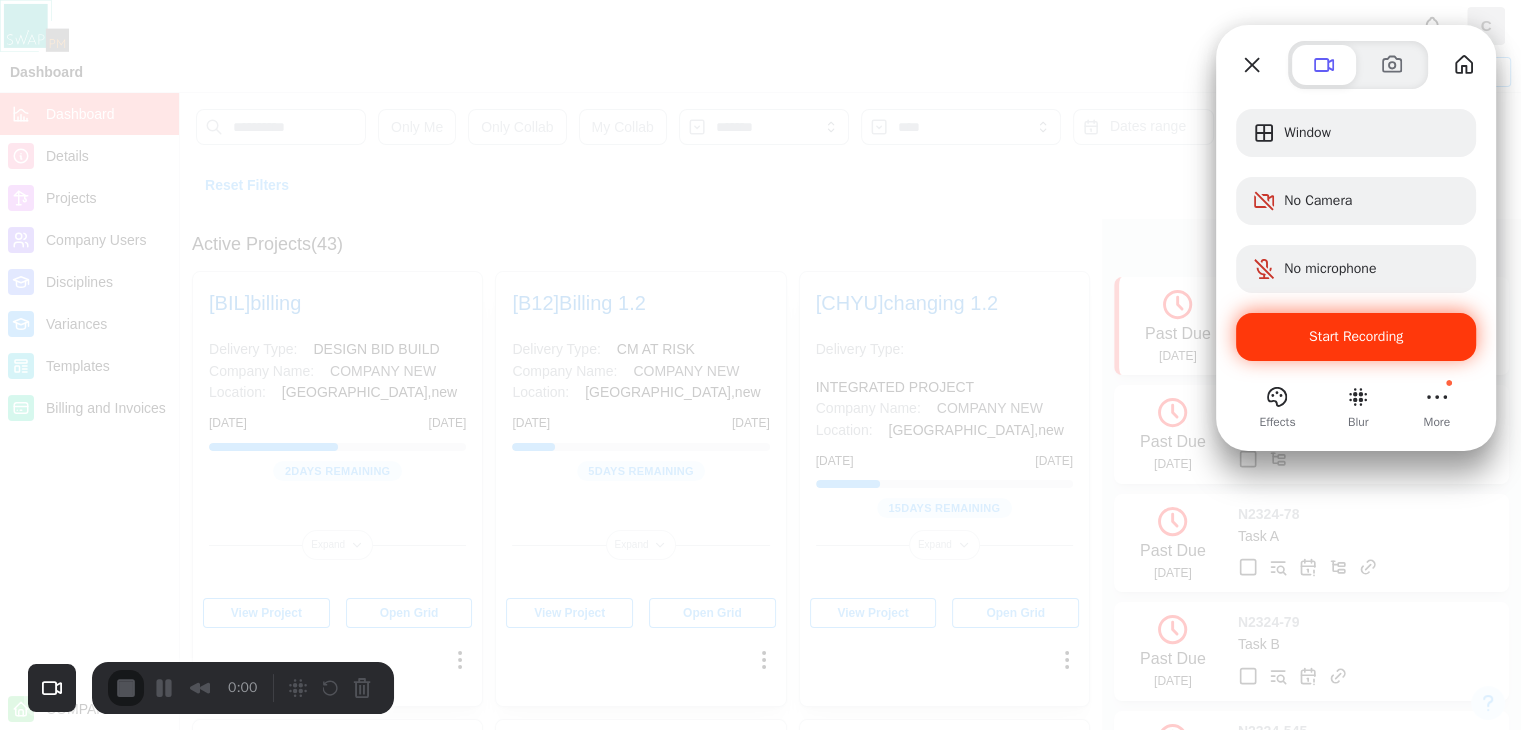 click on "Start Recording" at bounding box center [1356, 337] 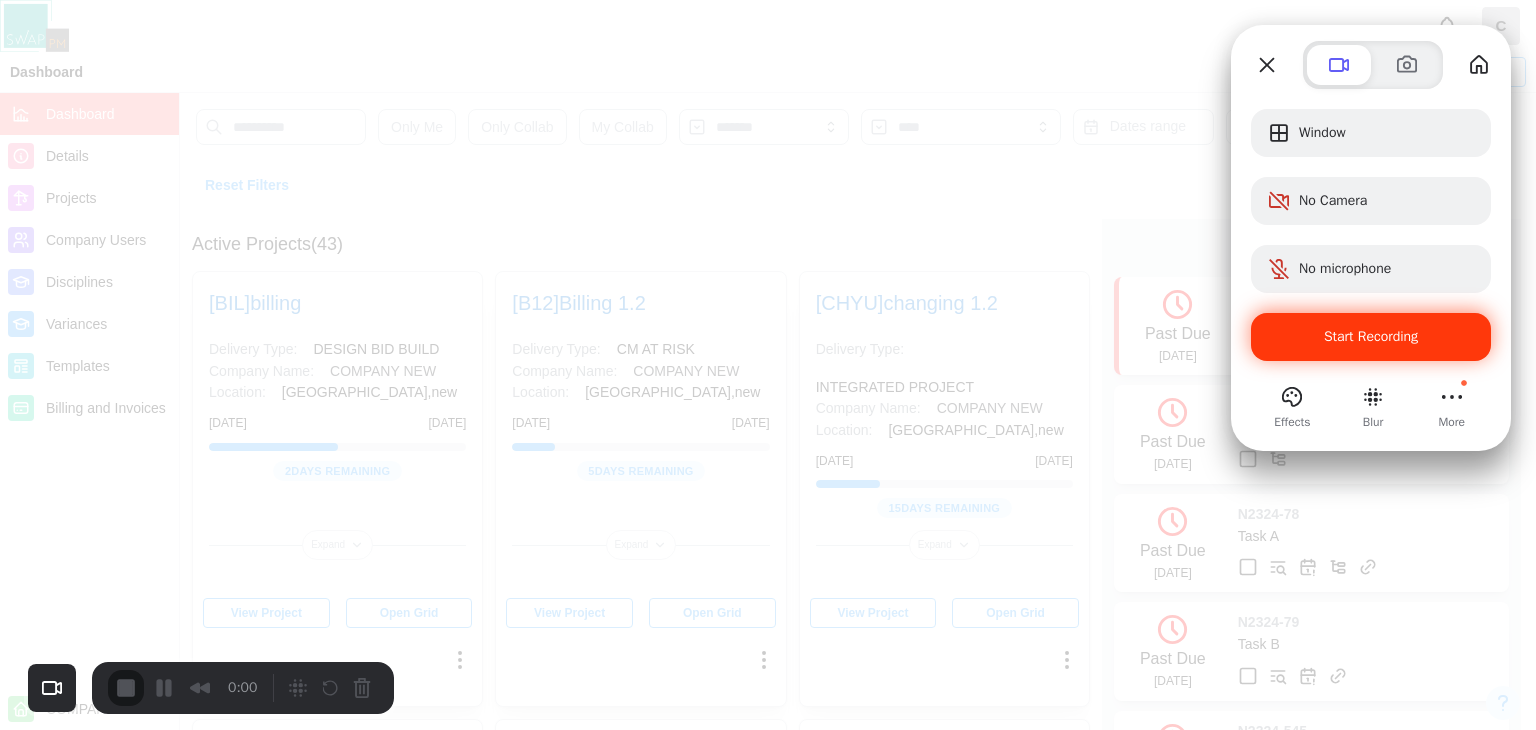 click on "Yes, proceed" at bounding box center [435, 1650] 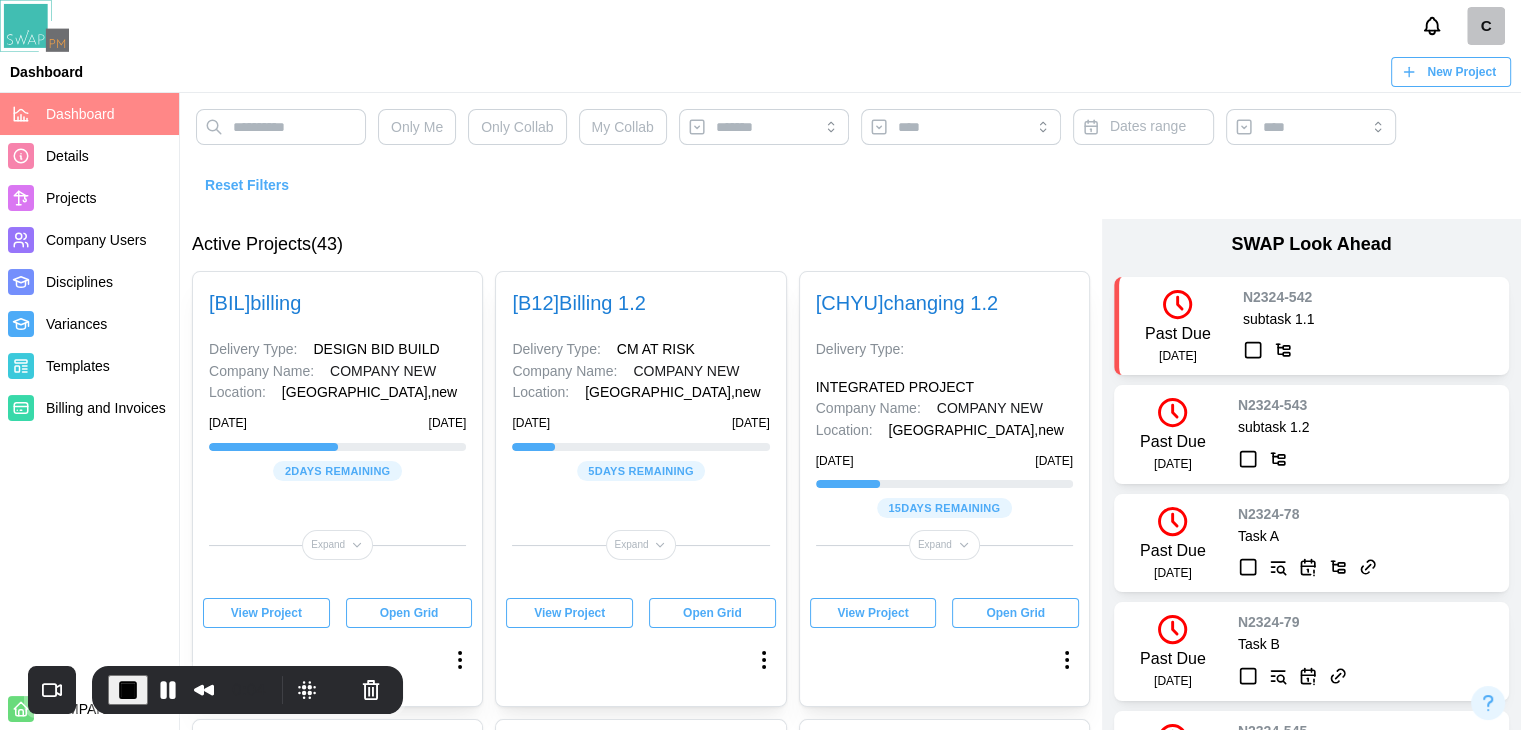 click on "Templates" at bounding box center (89, 366) 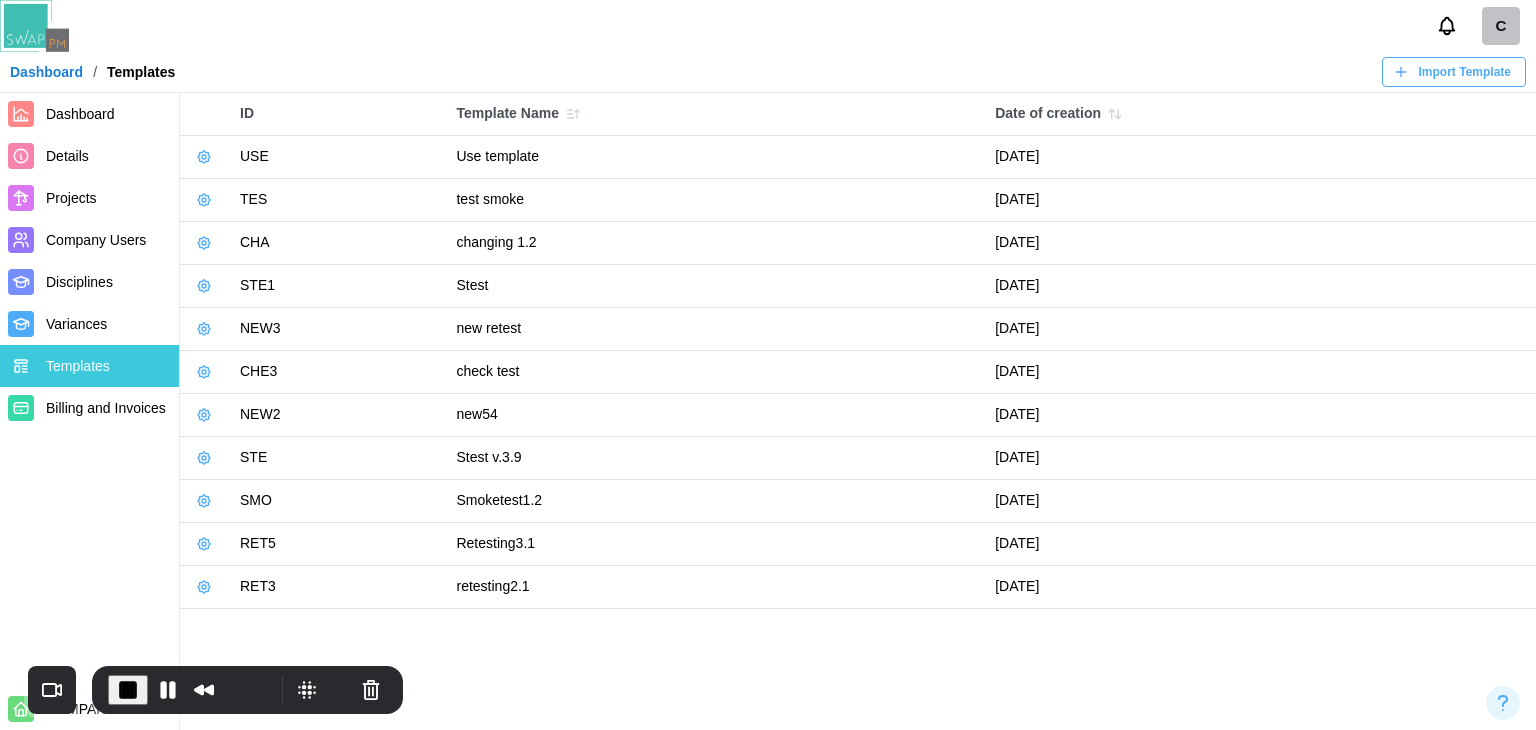click 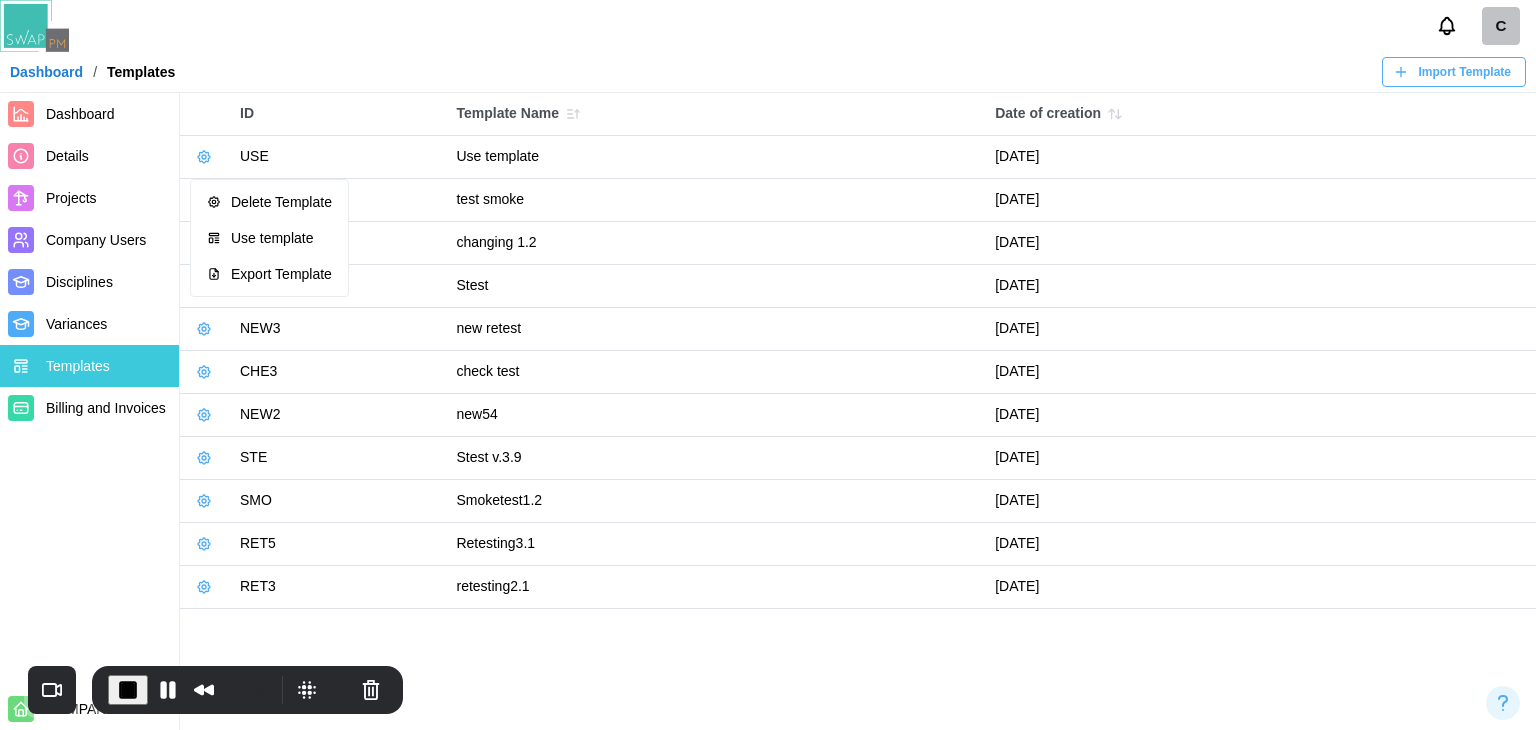 click 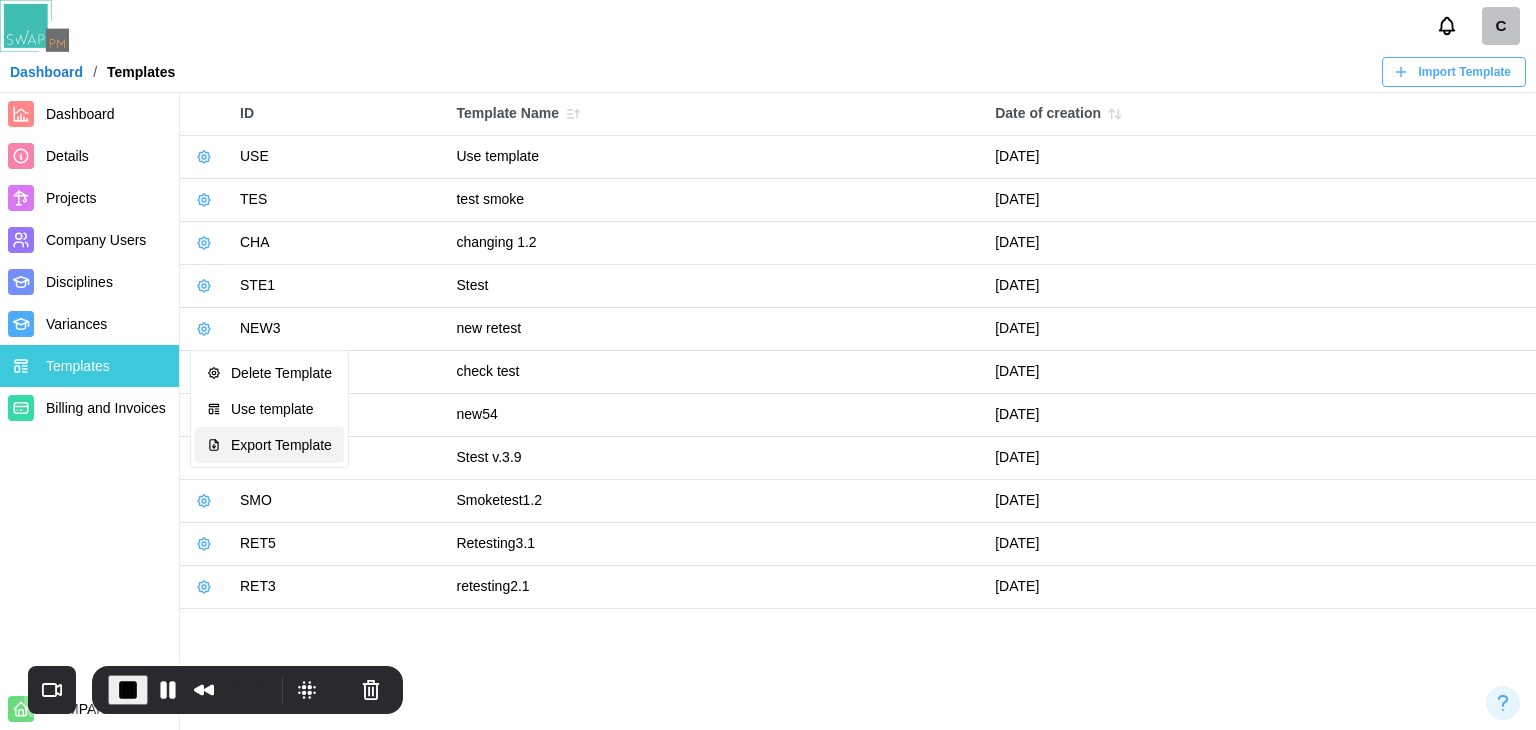 click on "Export Template" at bounding box center (269, 445) 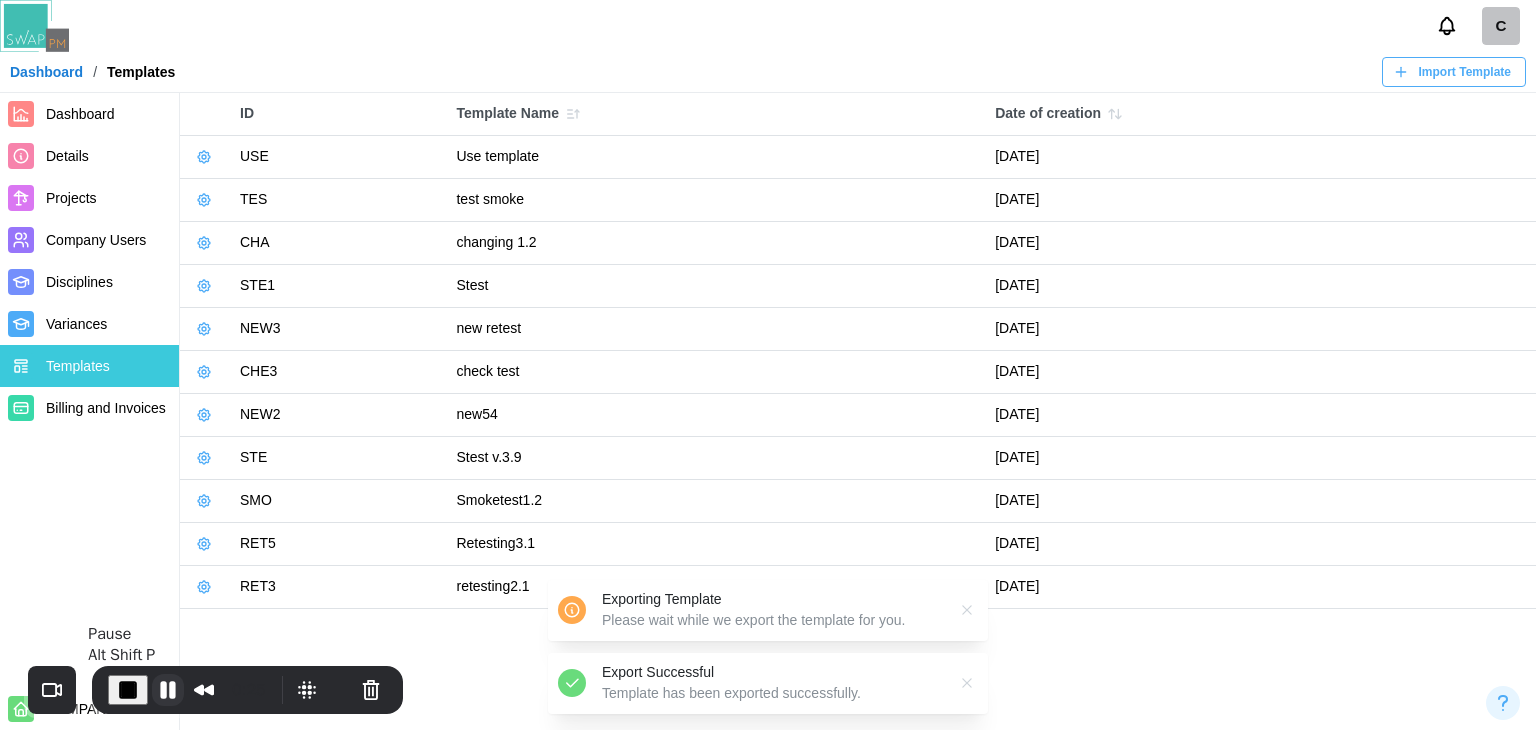 click at bounding box center [168, 690] 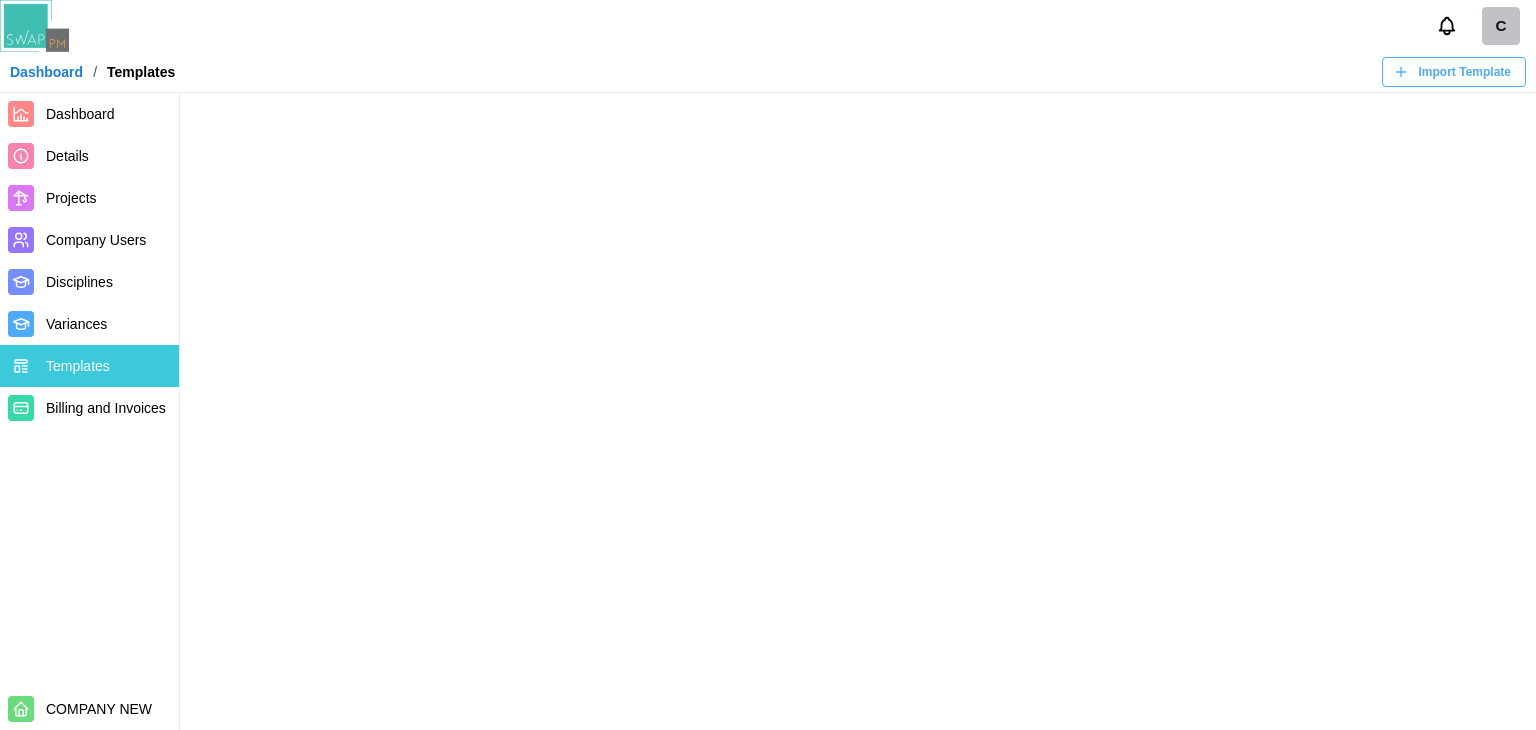 scroll, scrollTop: 0, scrollLeft: 0, axis: both 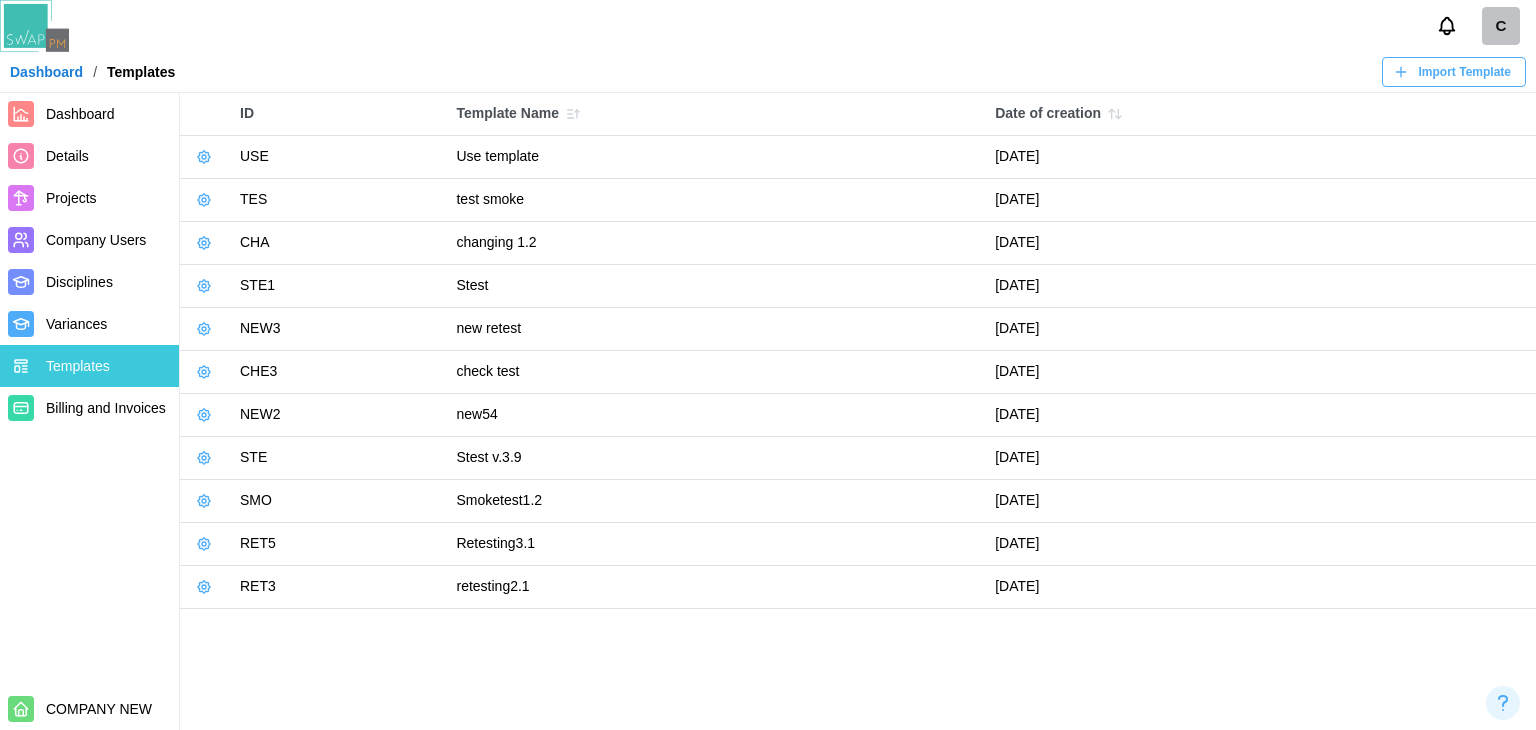 click on "C" at bounding box center (1501, 26) 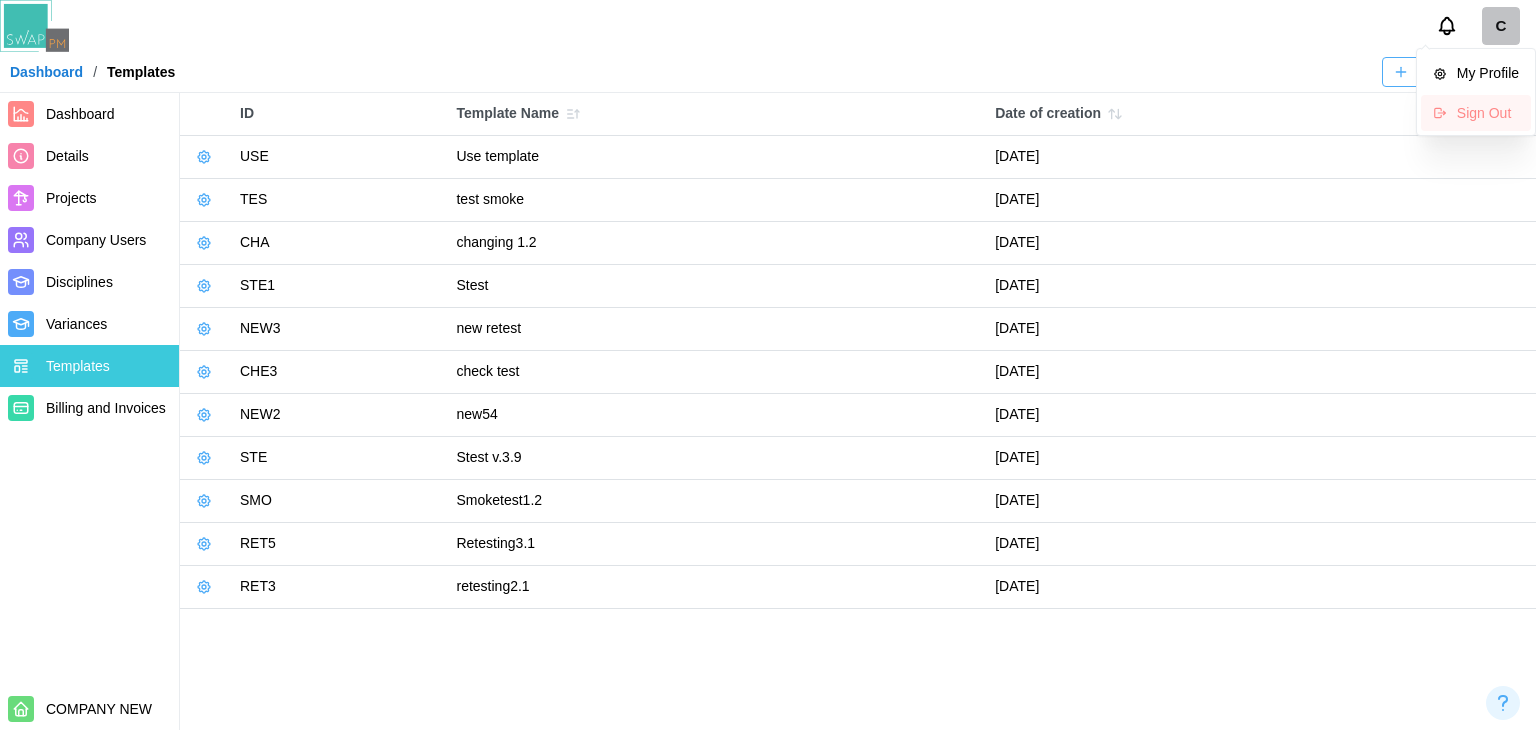 click on "Sign Out" at bounding box center [1476, 113] 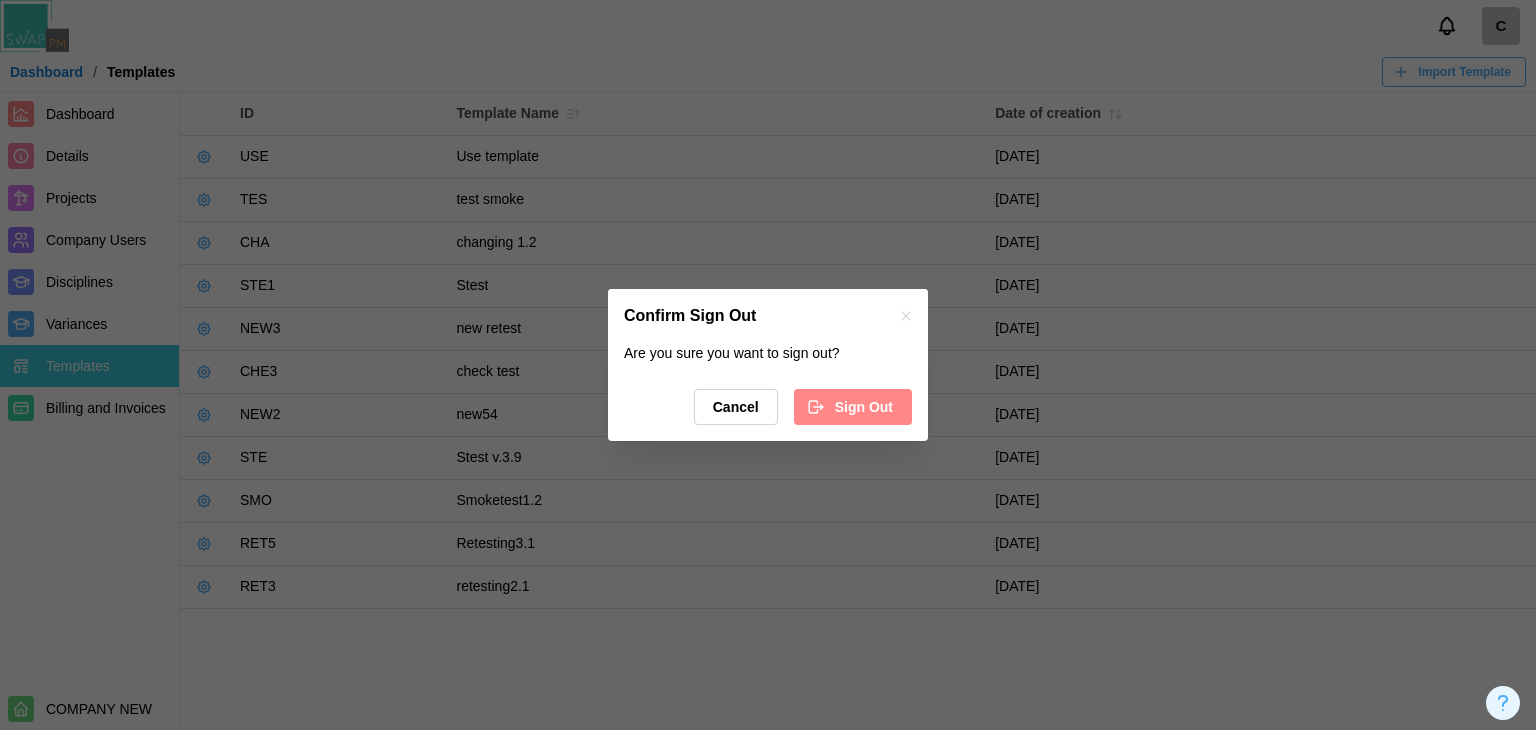 click on "Sign Out" at bounding box center [864, 407] 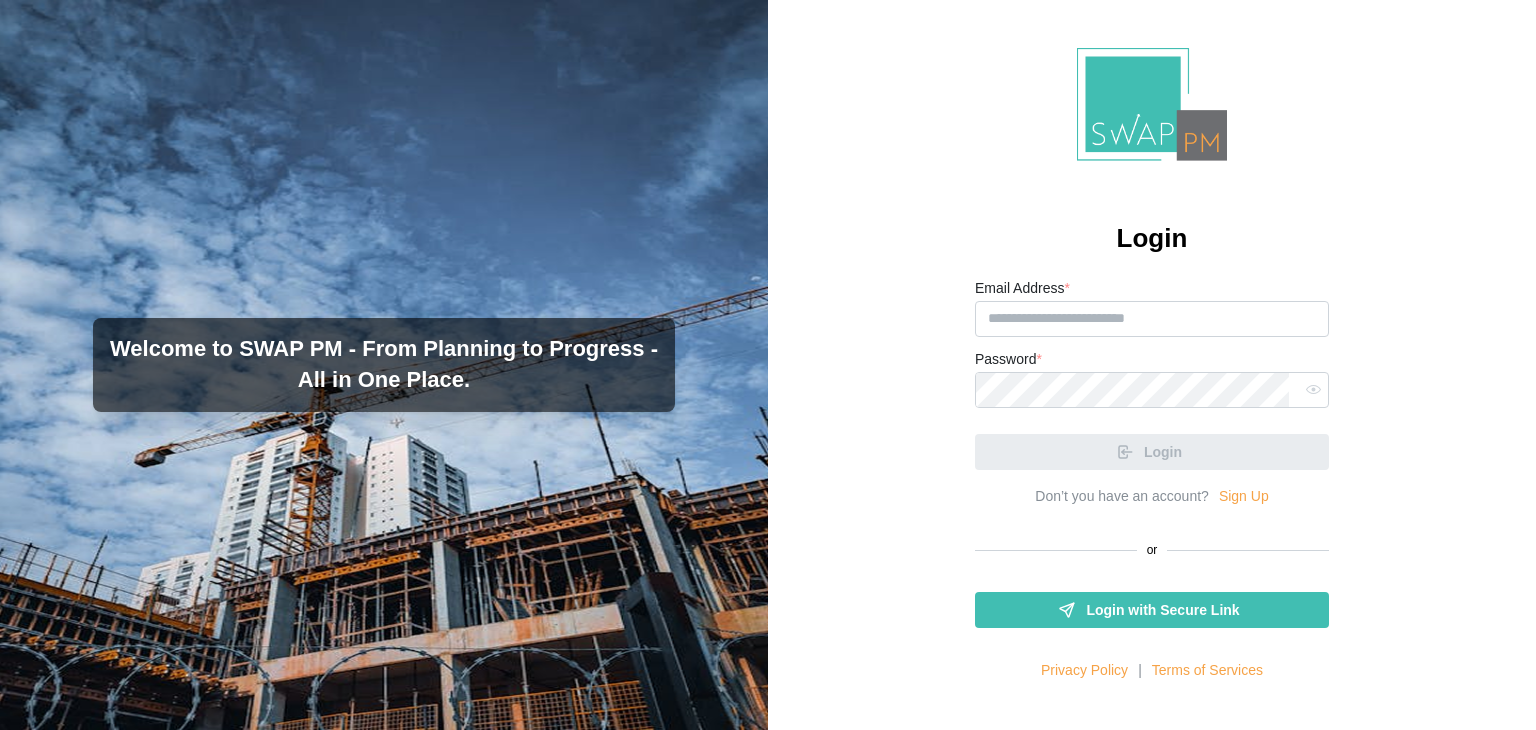 scroll, scrollTop: 0, scrollLeft: 0, axis: both 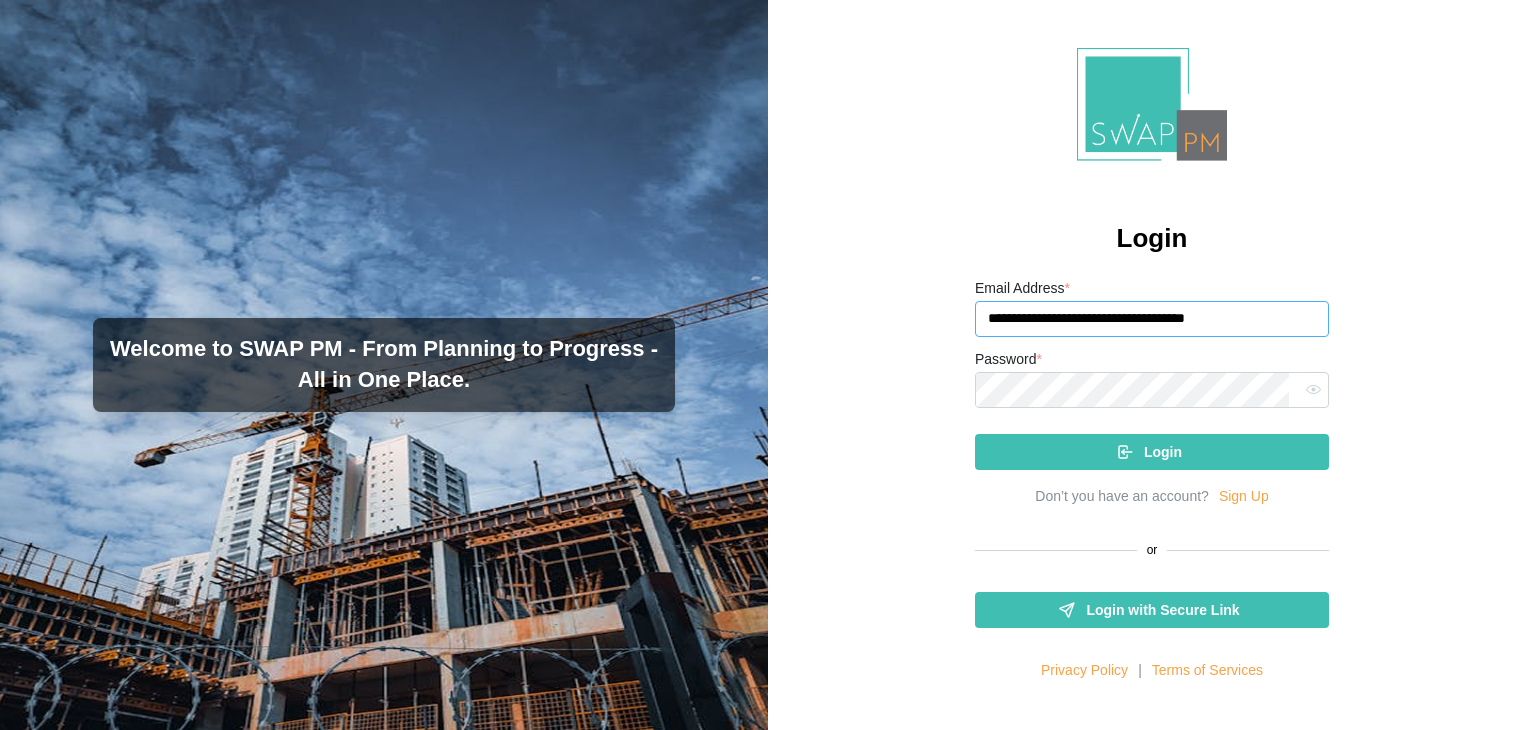 click on "**********" at bounding box center (1152, 319) 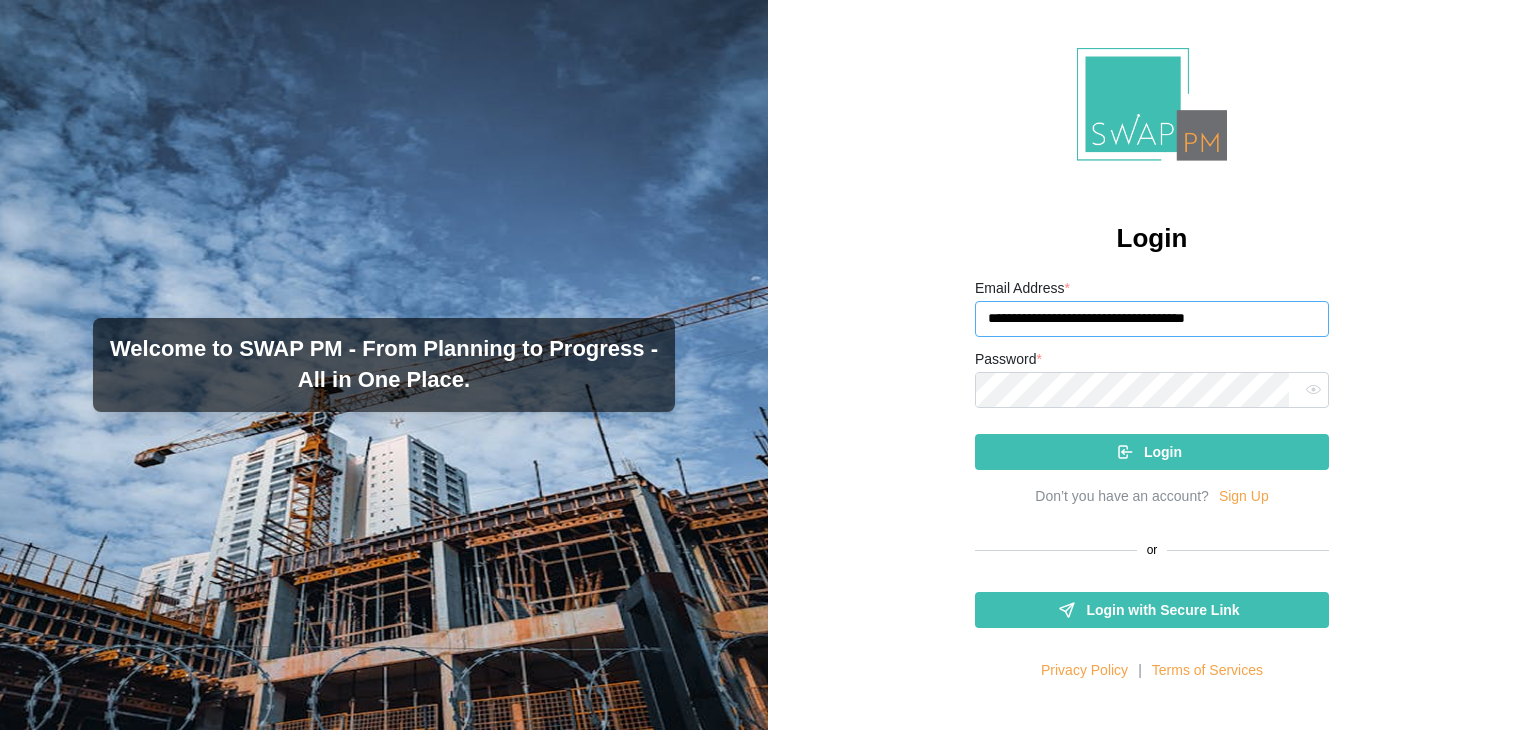 drag, startPoint x: 1196, startPoint y: 324, endPoint x: 1116, endPoint y: 325, distance: 80.00625 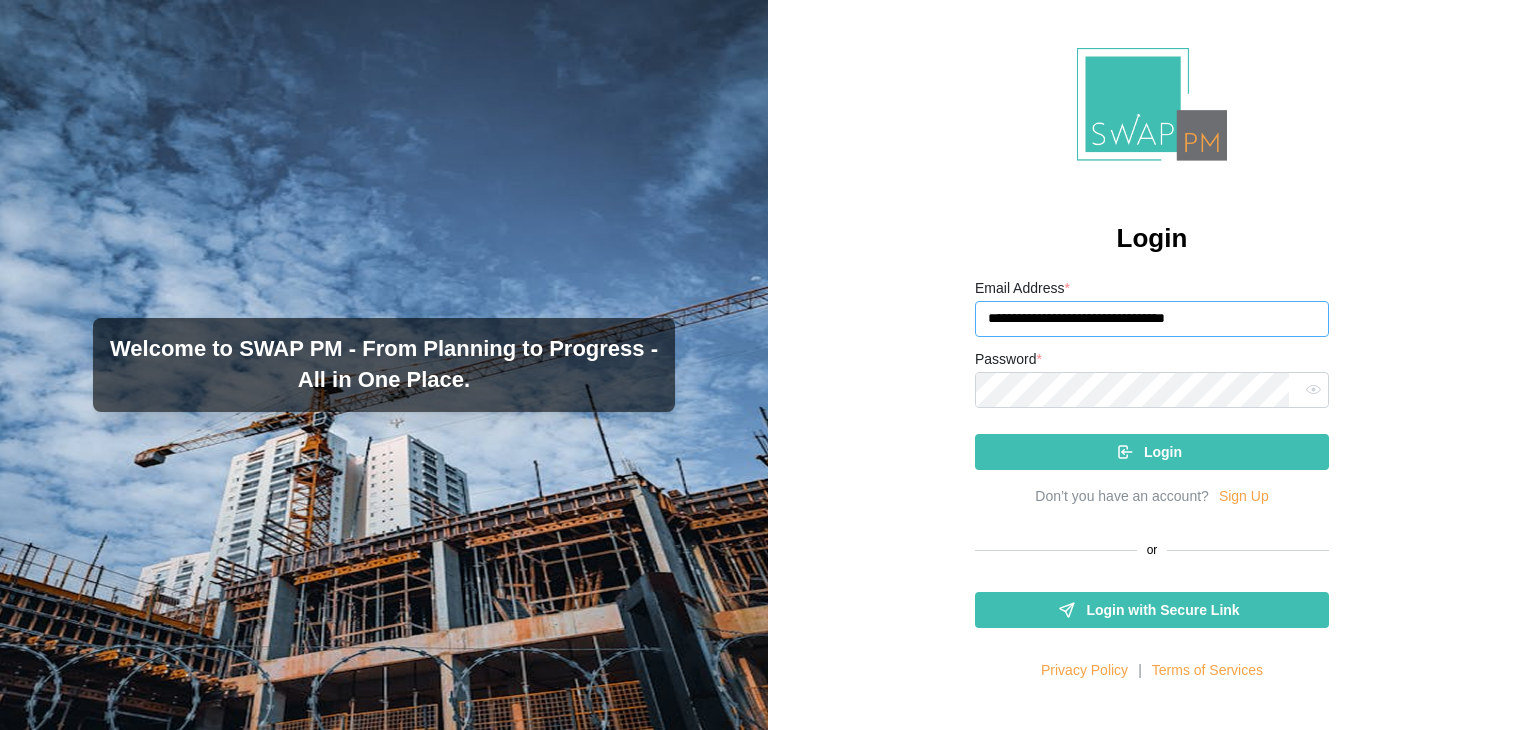 type on "**********" 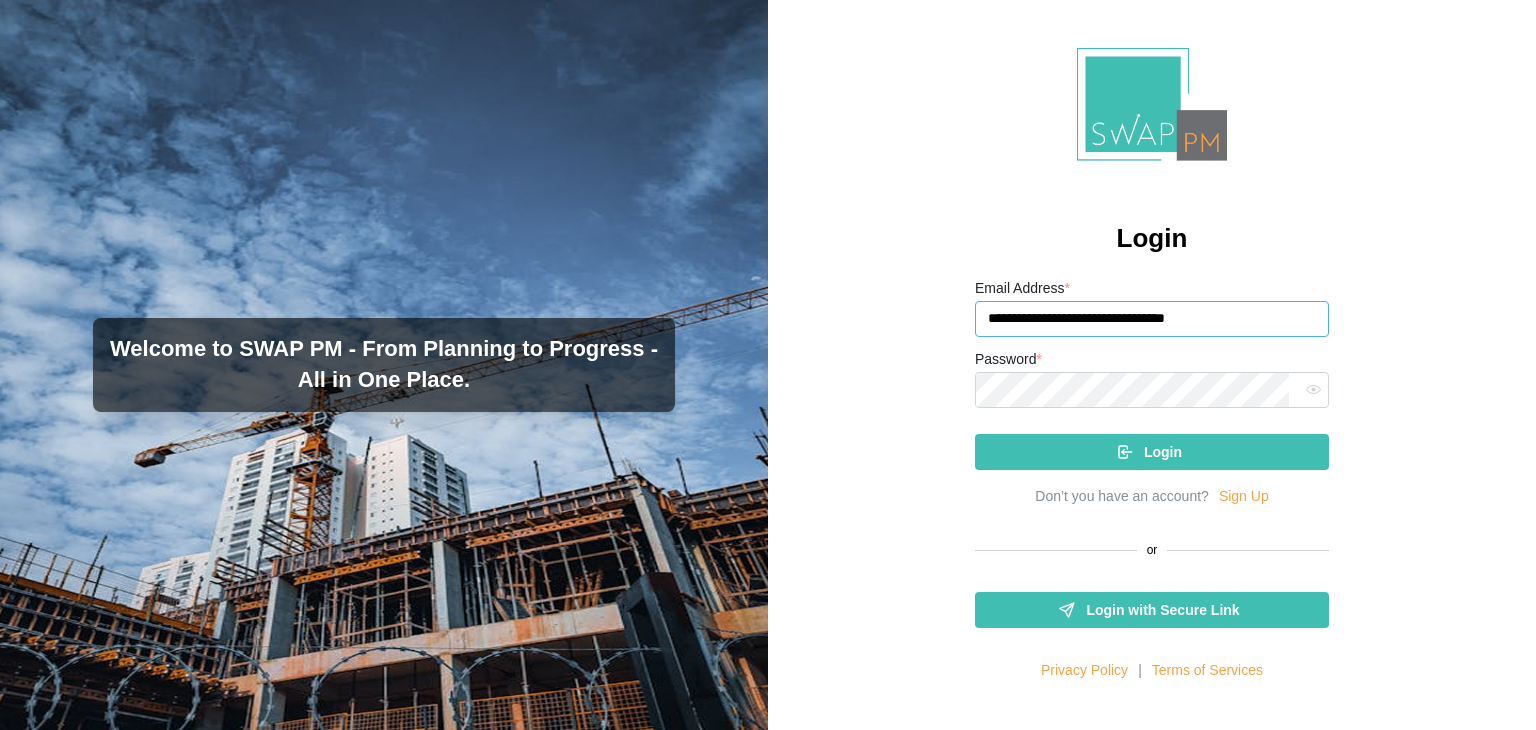 click on "**********" at bounding box center [1152, 319] 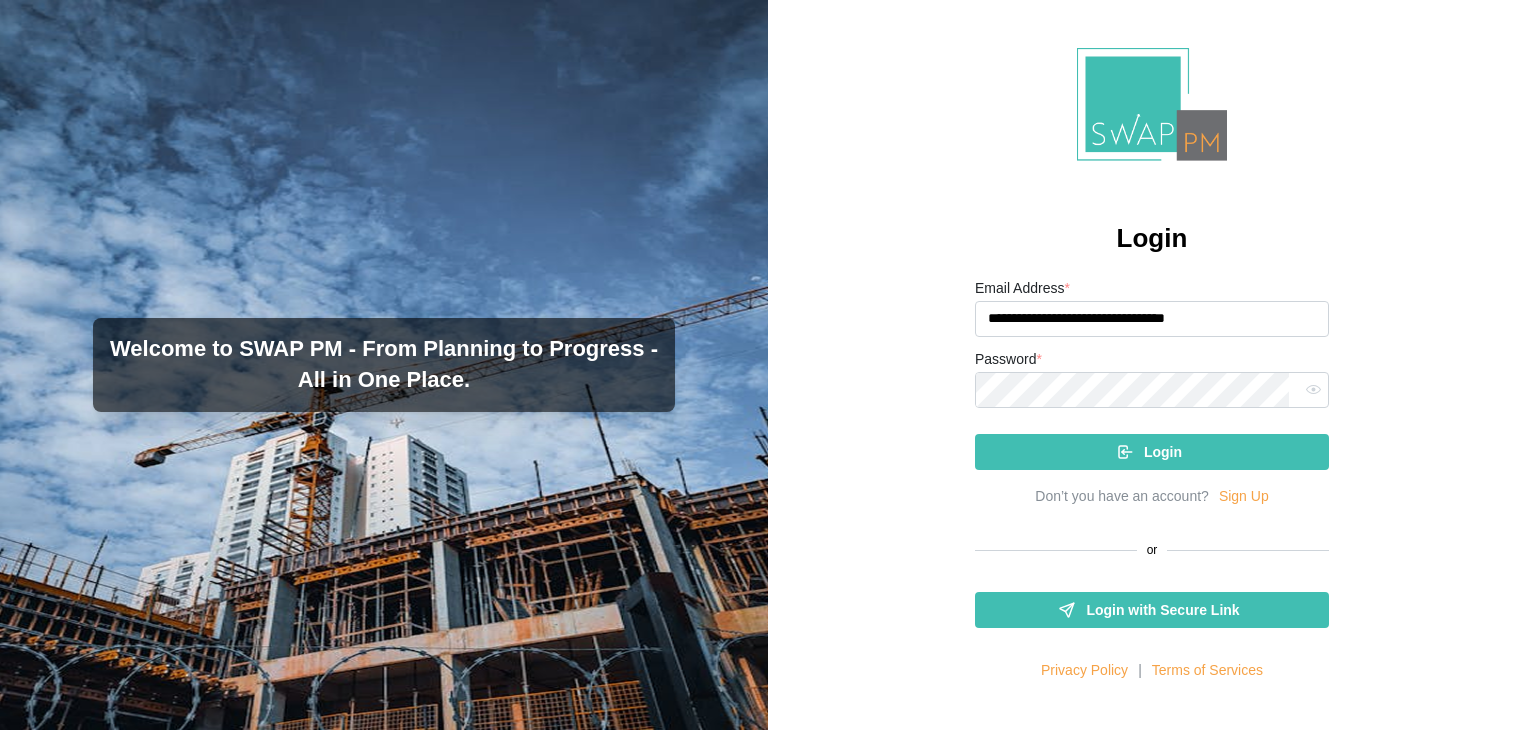 click on "Login" at bounding box center [1149, 452] 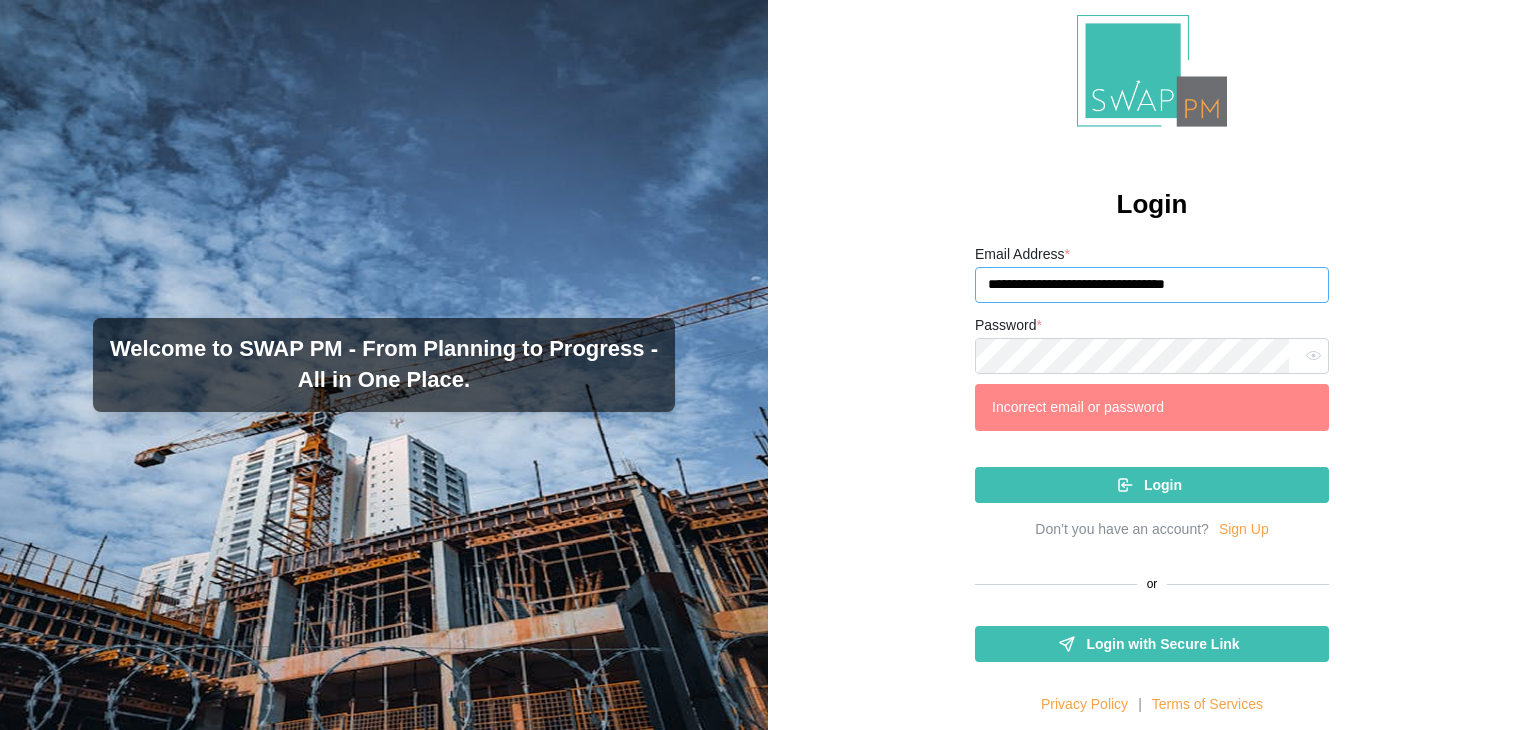 click on "**********" at bounding box center (1152, 285) 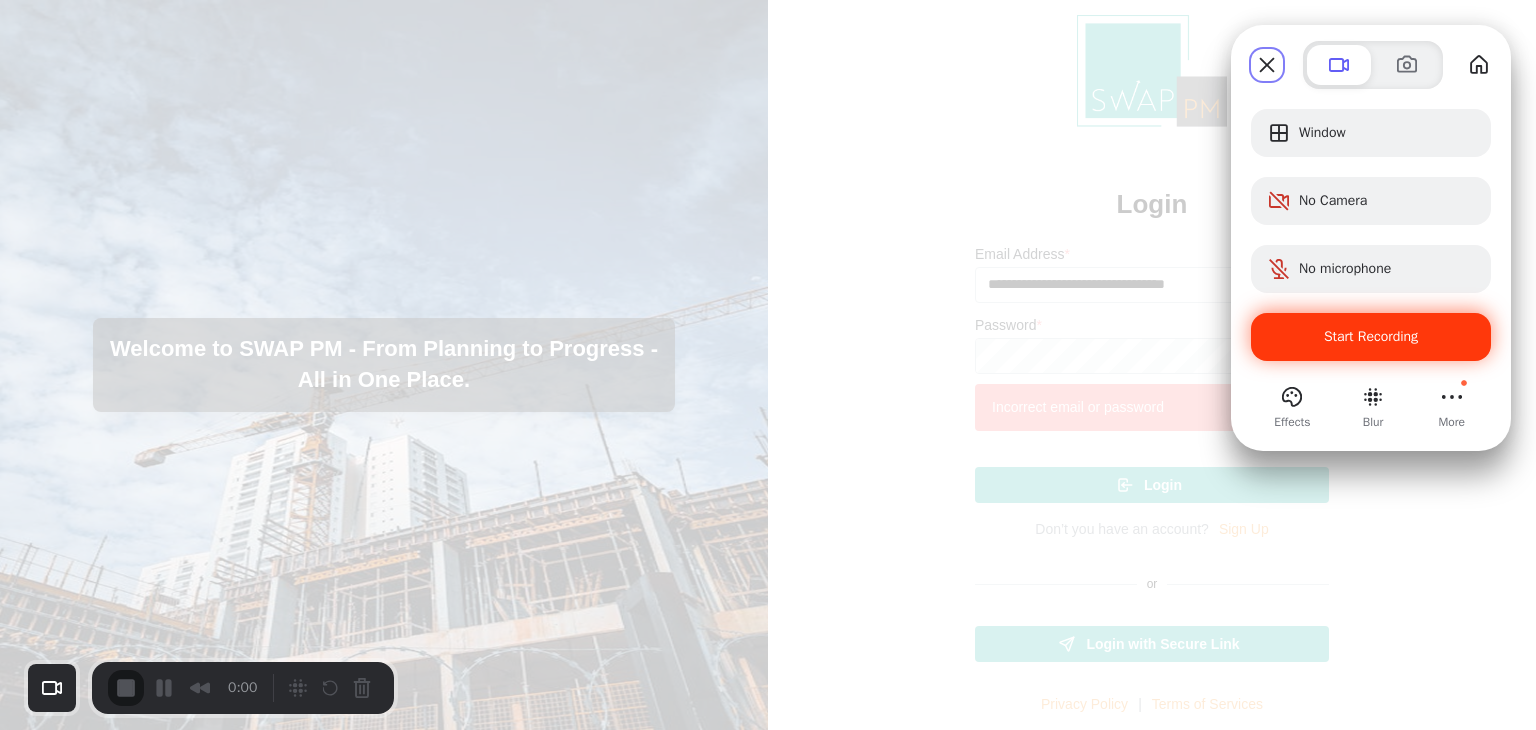 click on "Start Recording" at bounding box center (1371, 337) 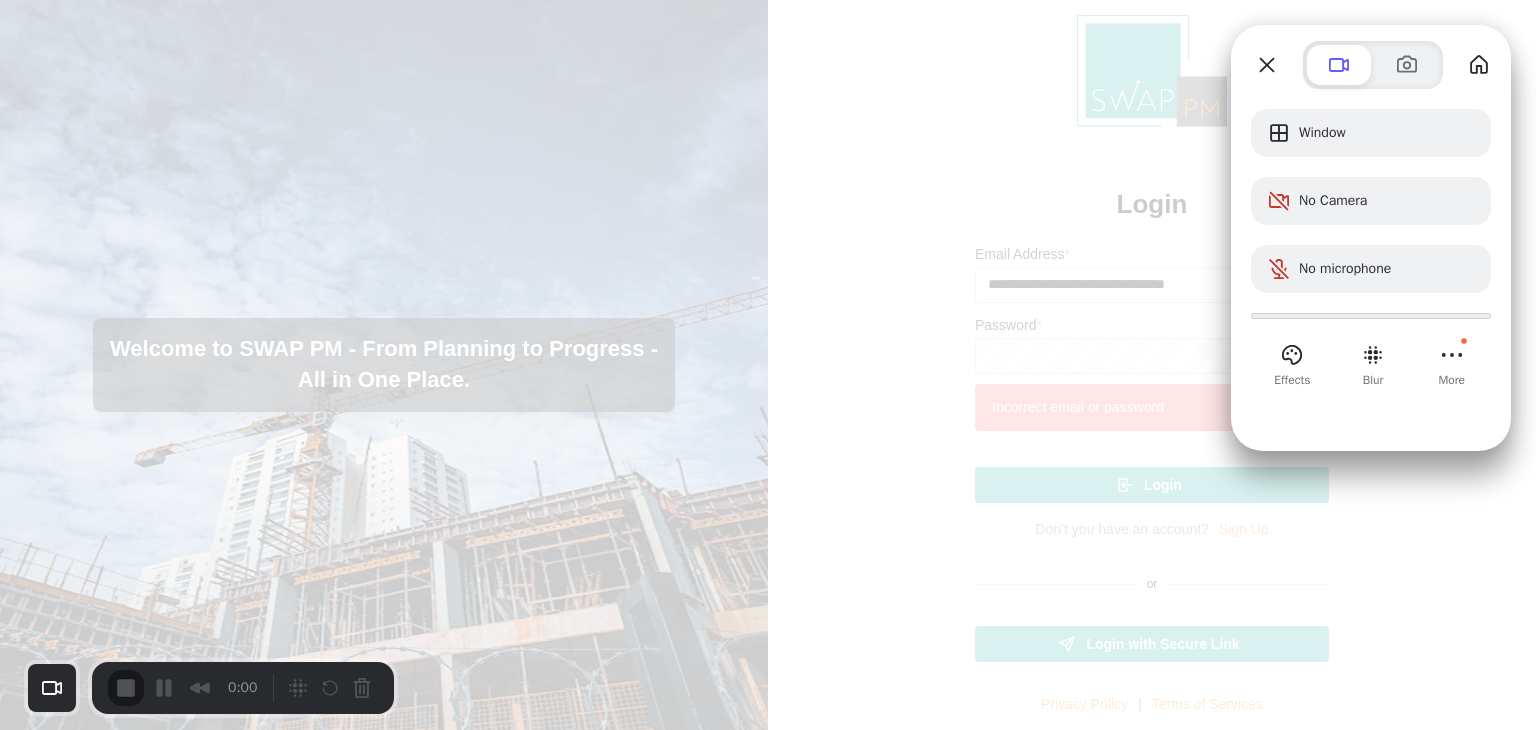 click on "Yes, proceed" at bounding box center (435, 1650) 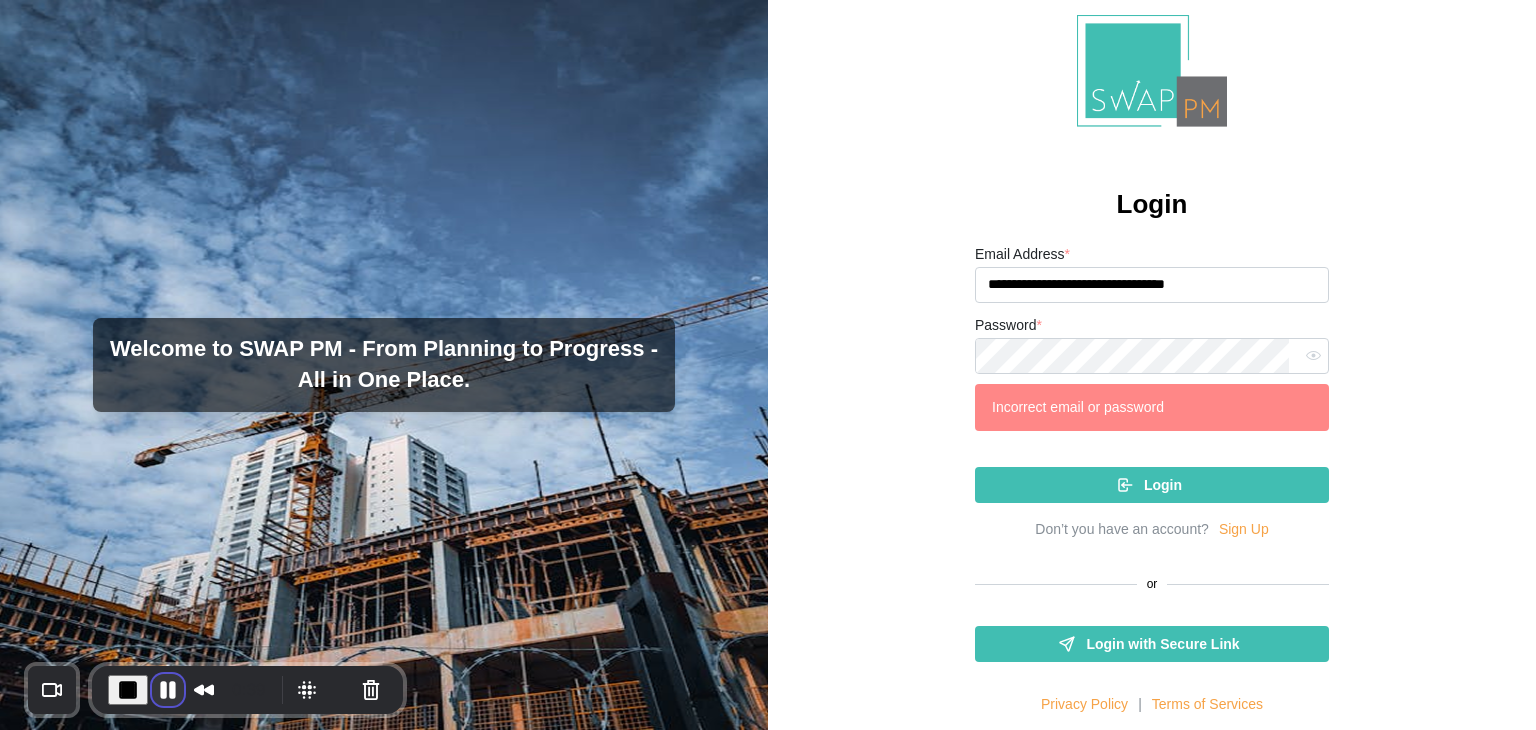 click at bounding box center [168, 690] 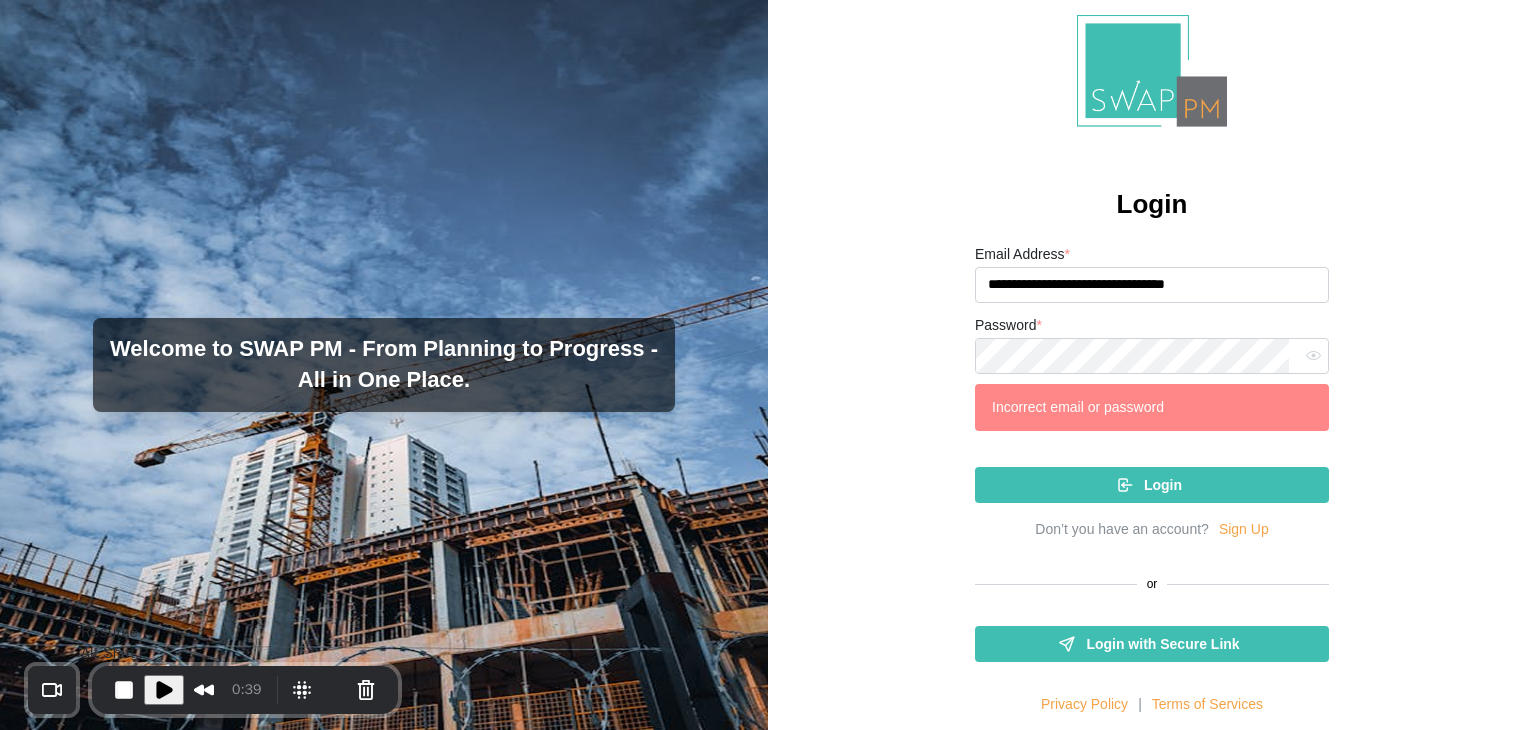 click at bounding box center [164, 690] 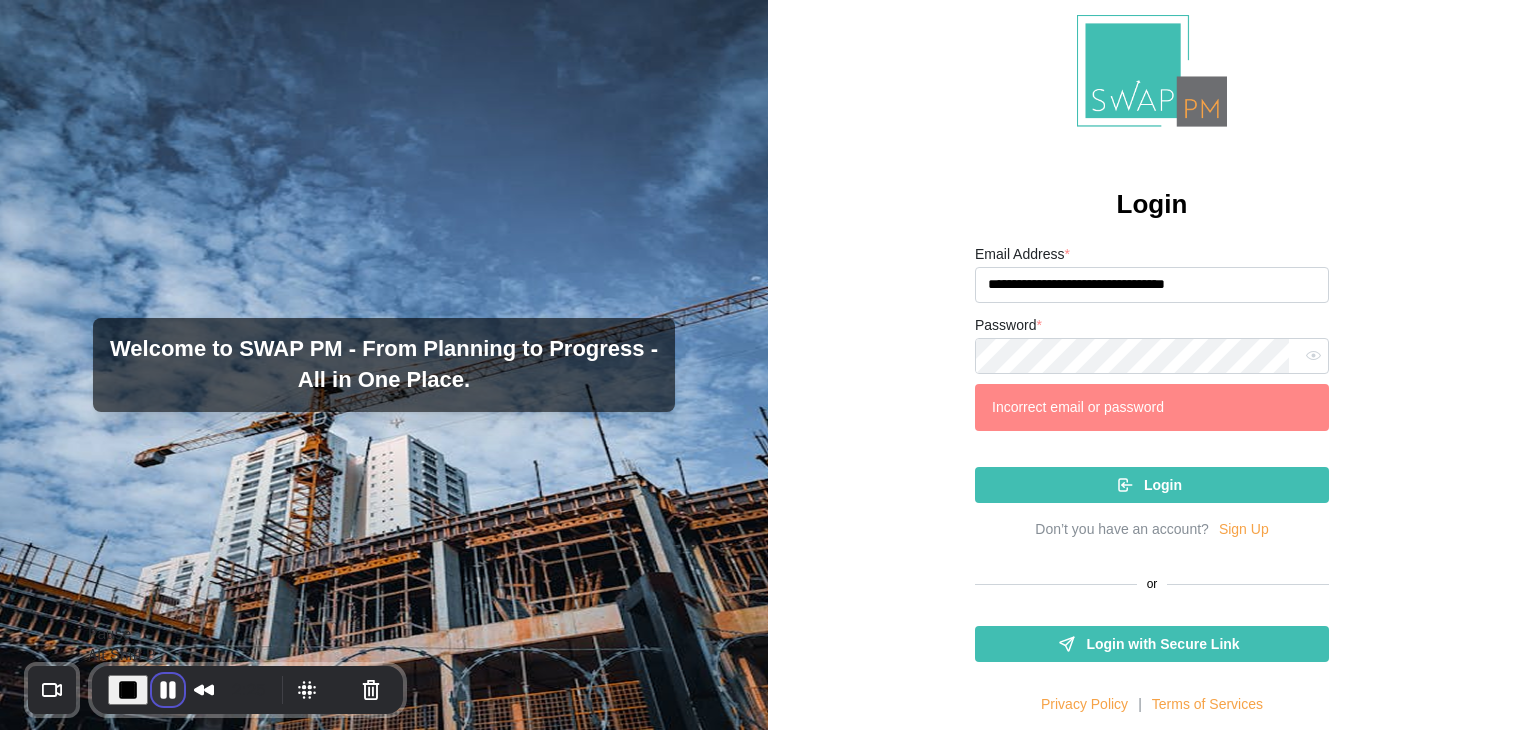 click at bounding box center (168, 690) 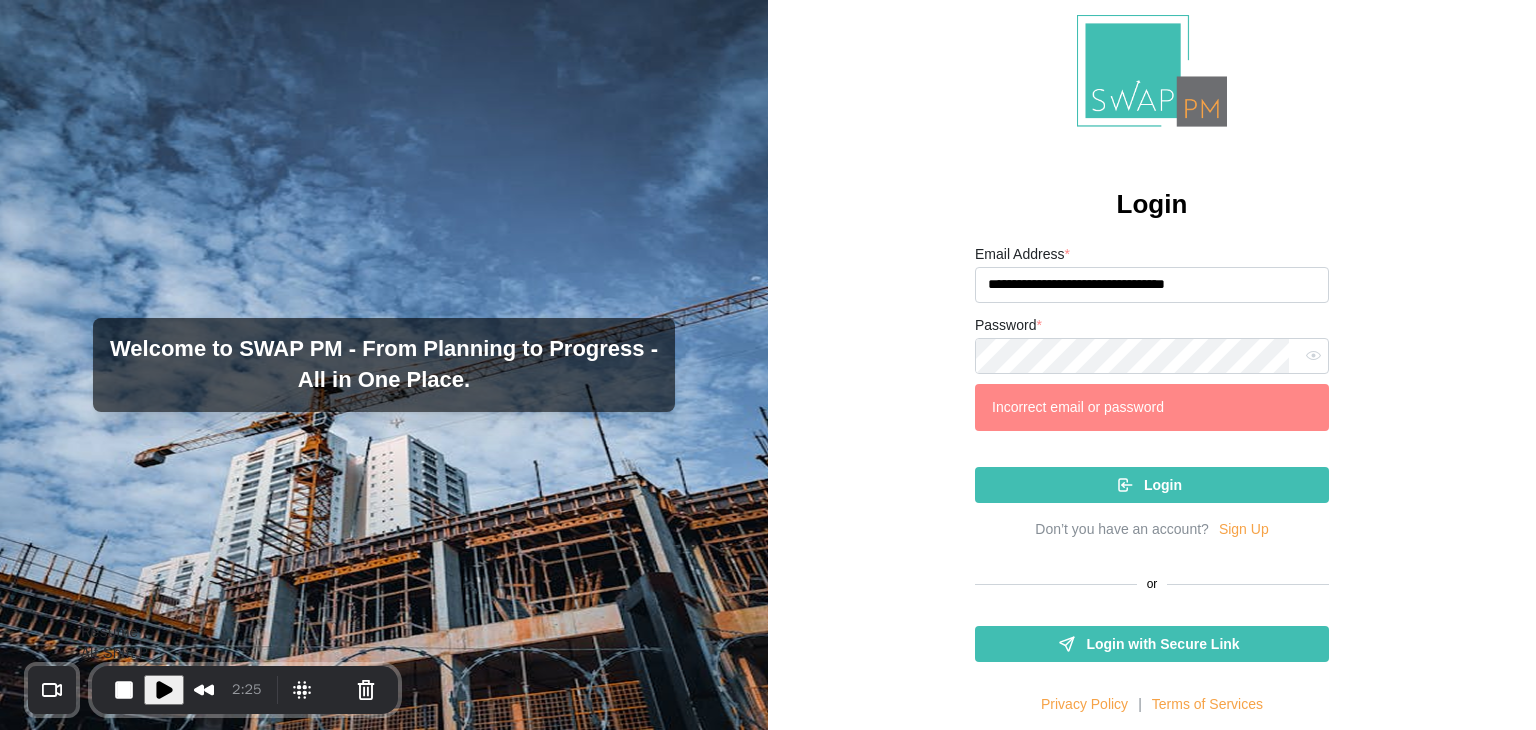click at bounding box center [164, 690] 